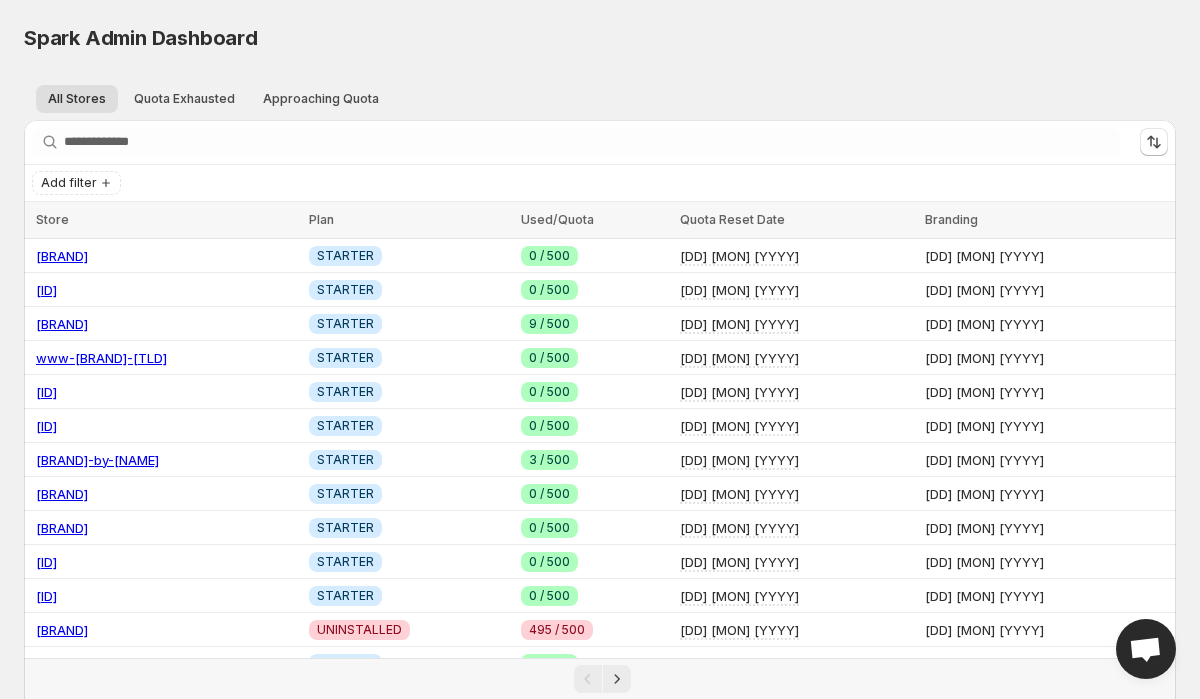 scroll, scrollTop: 0, scrollLeft: 0, axis: both 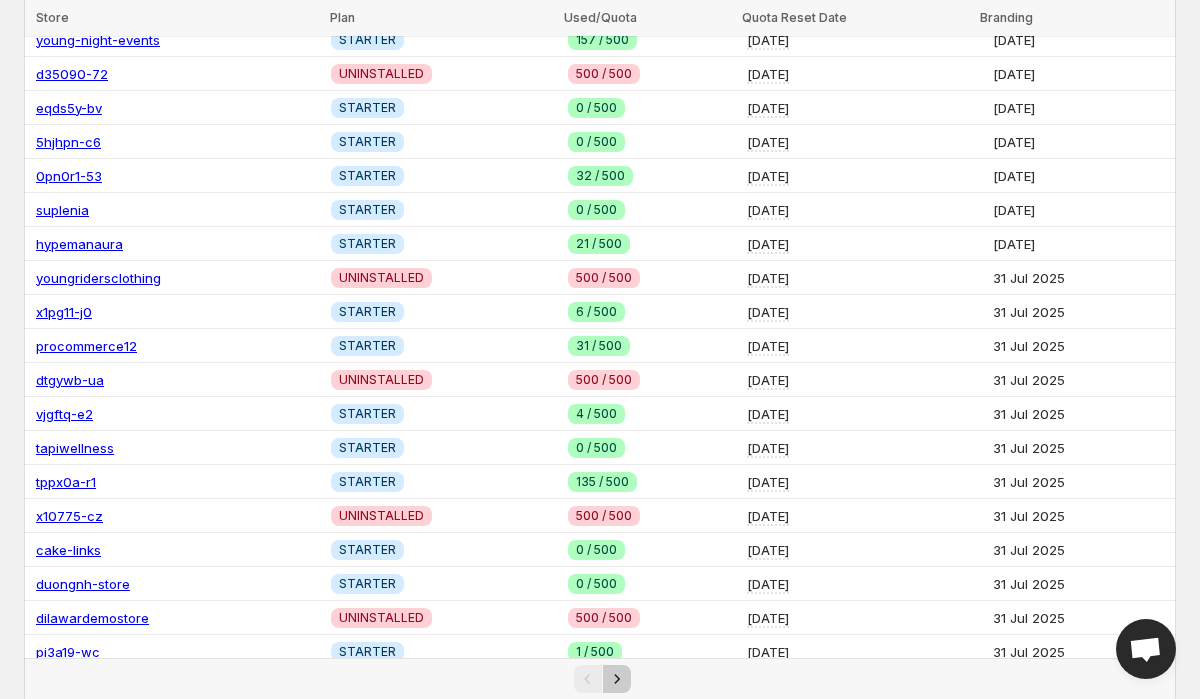 click 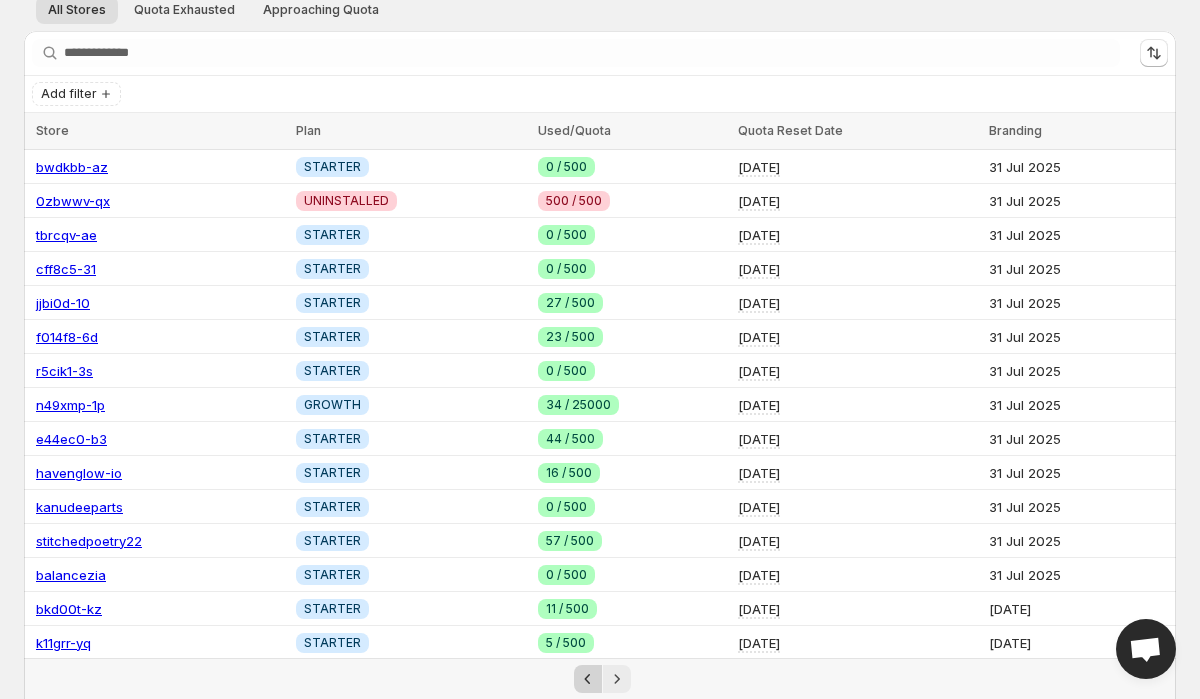 scroll, scrollTop: 0, scrollLeft: 0, axis: both 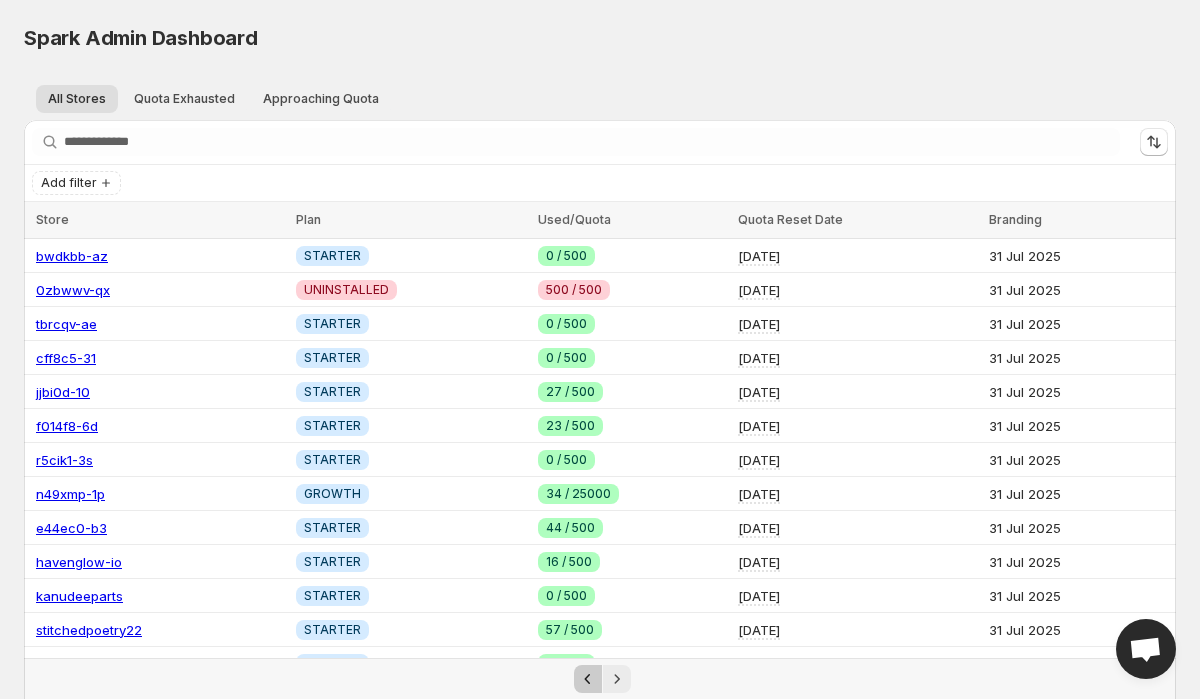 click 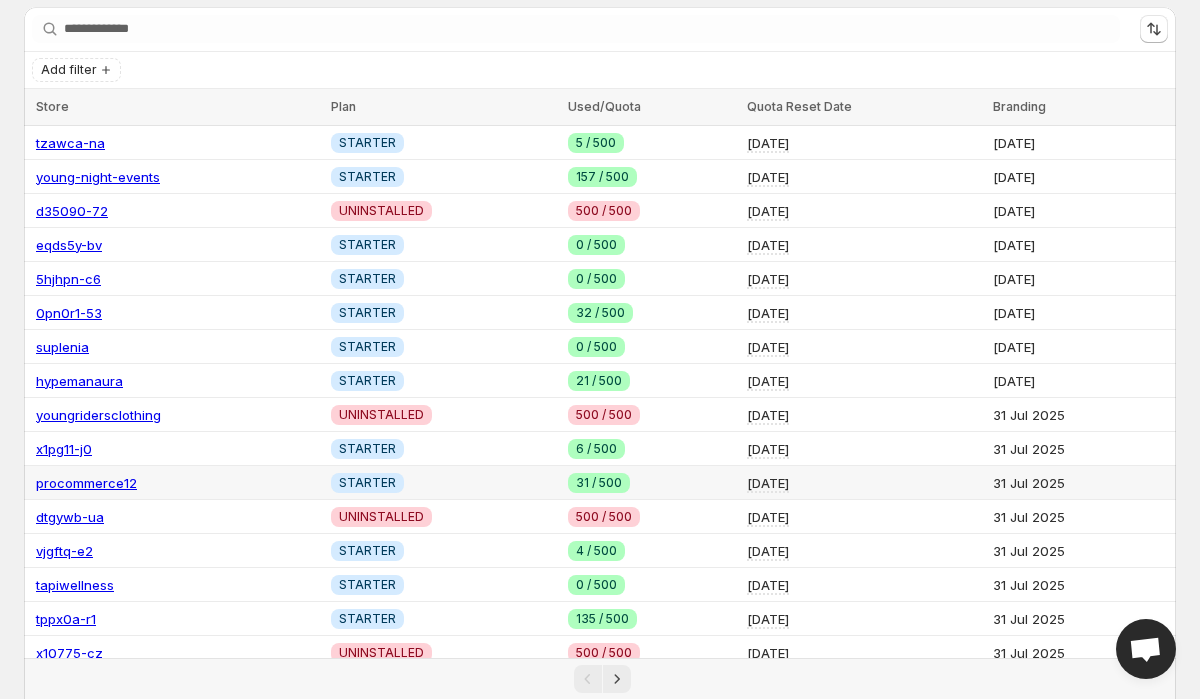 scroll, scrollTop: 22, scrollLeft: 0, axis: vertical 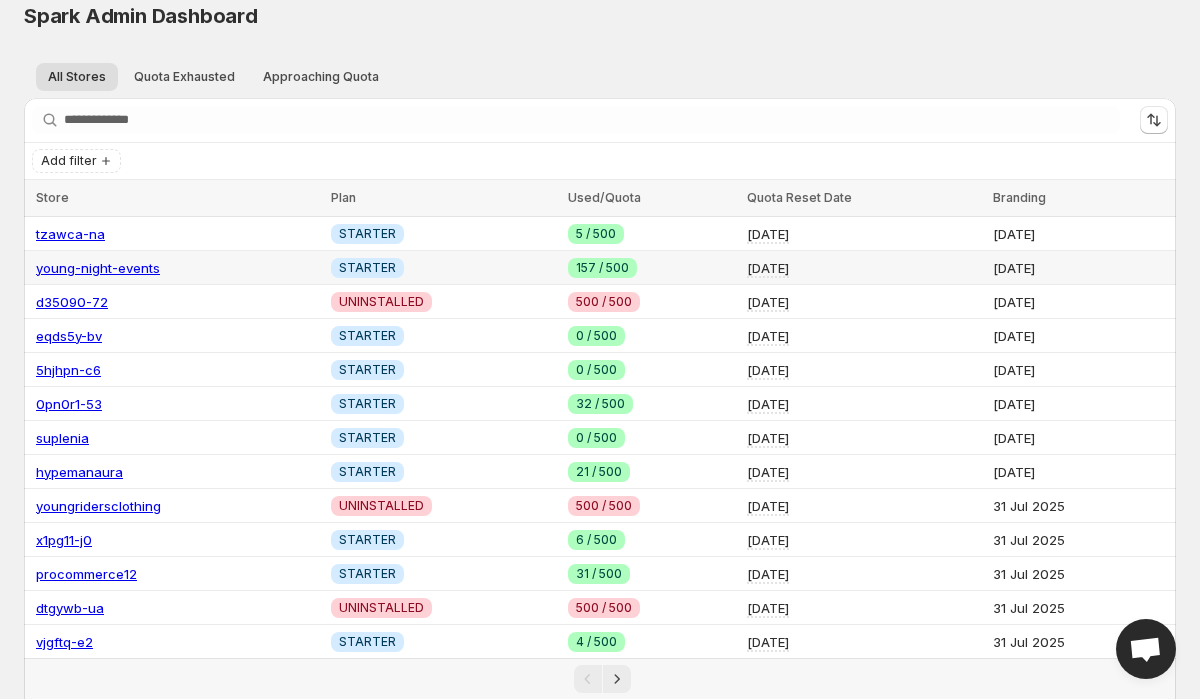 click on "young-night-events" at bounding box center (98, 268) 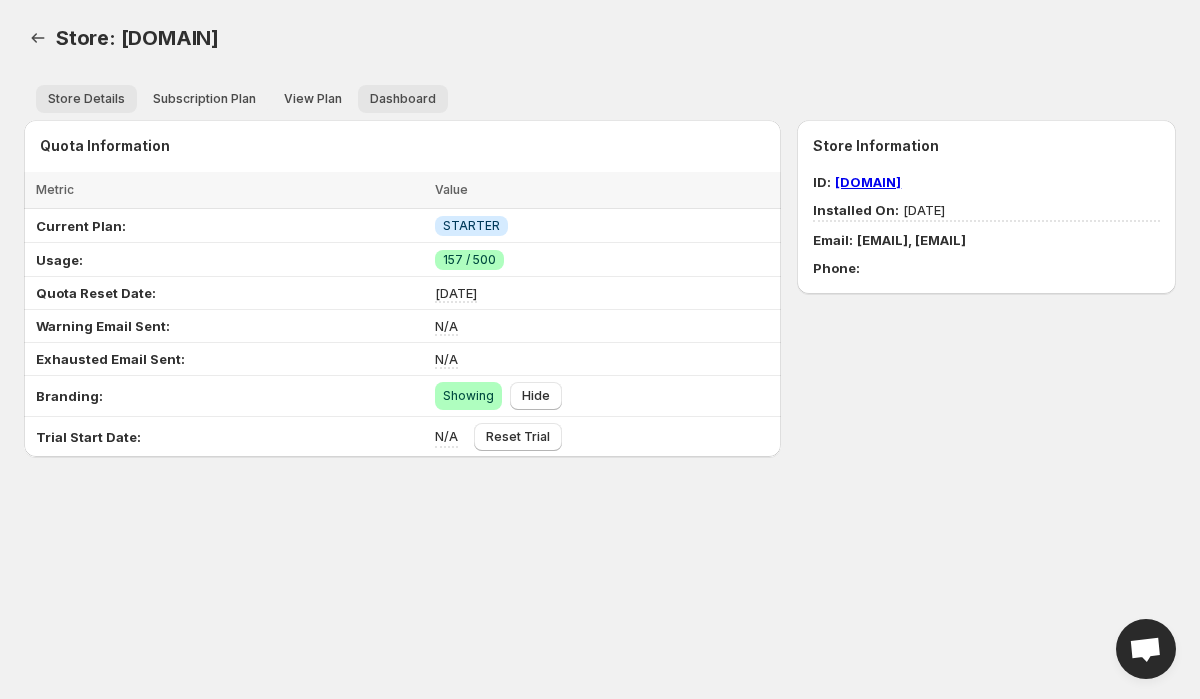 click on "Dashboard" at bounding box center (403, 99) 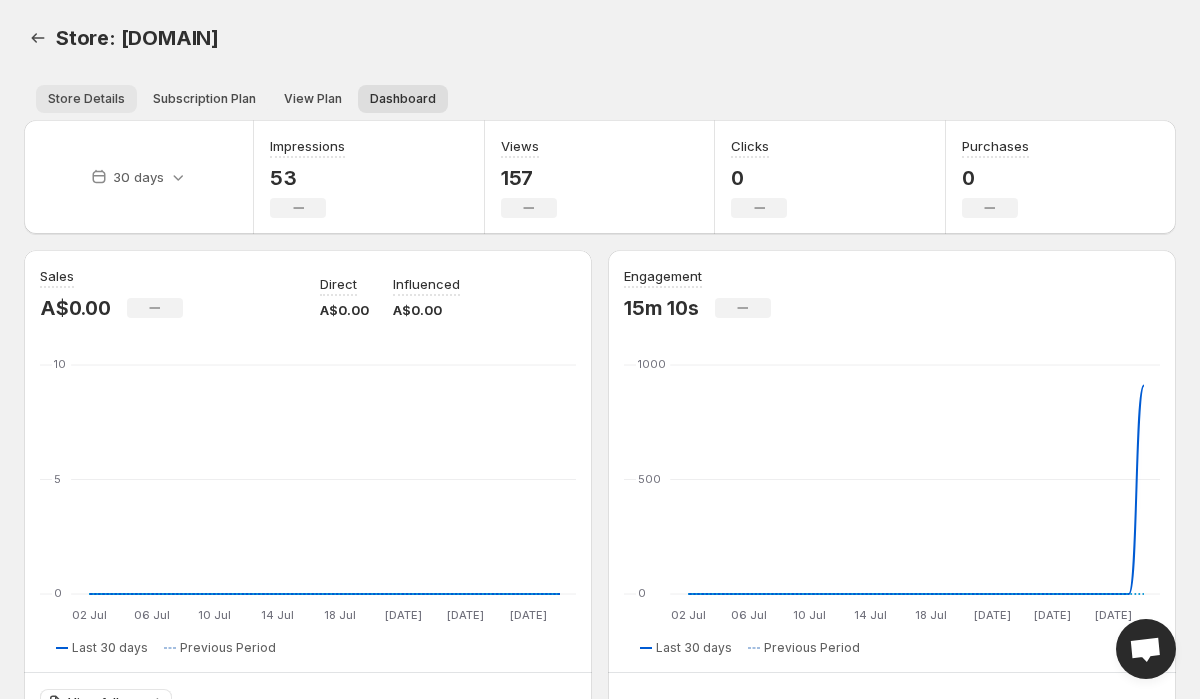 click on "Store Details" at bounding box center [86, 99] 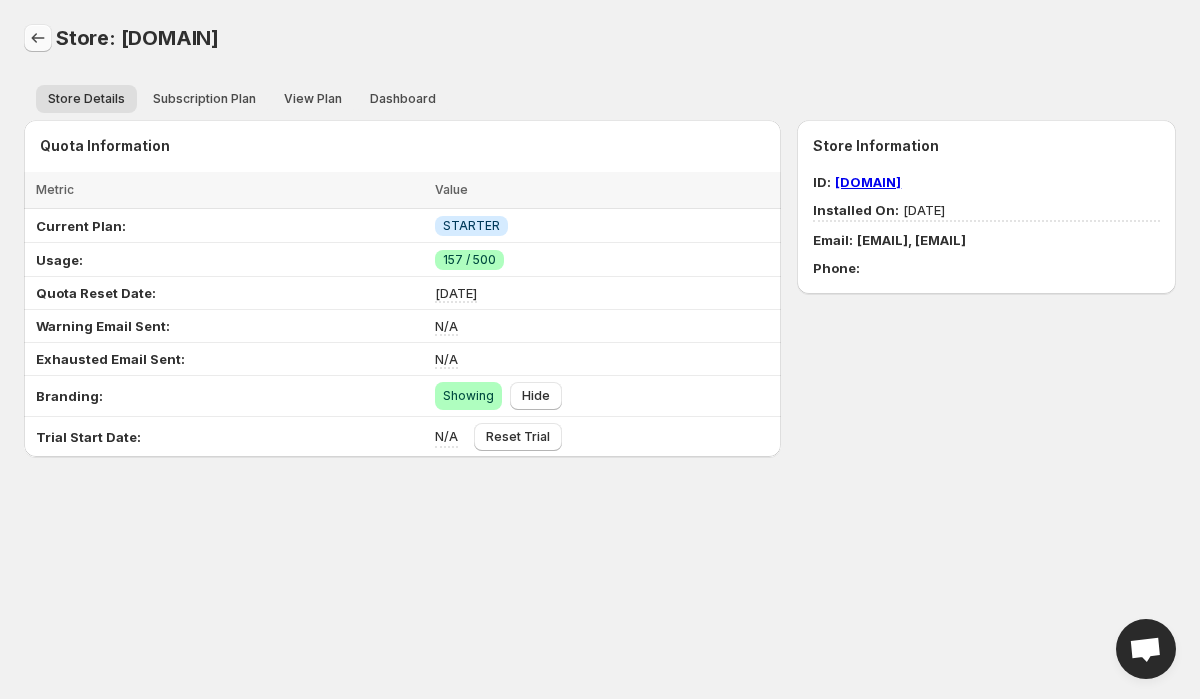 click 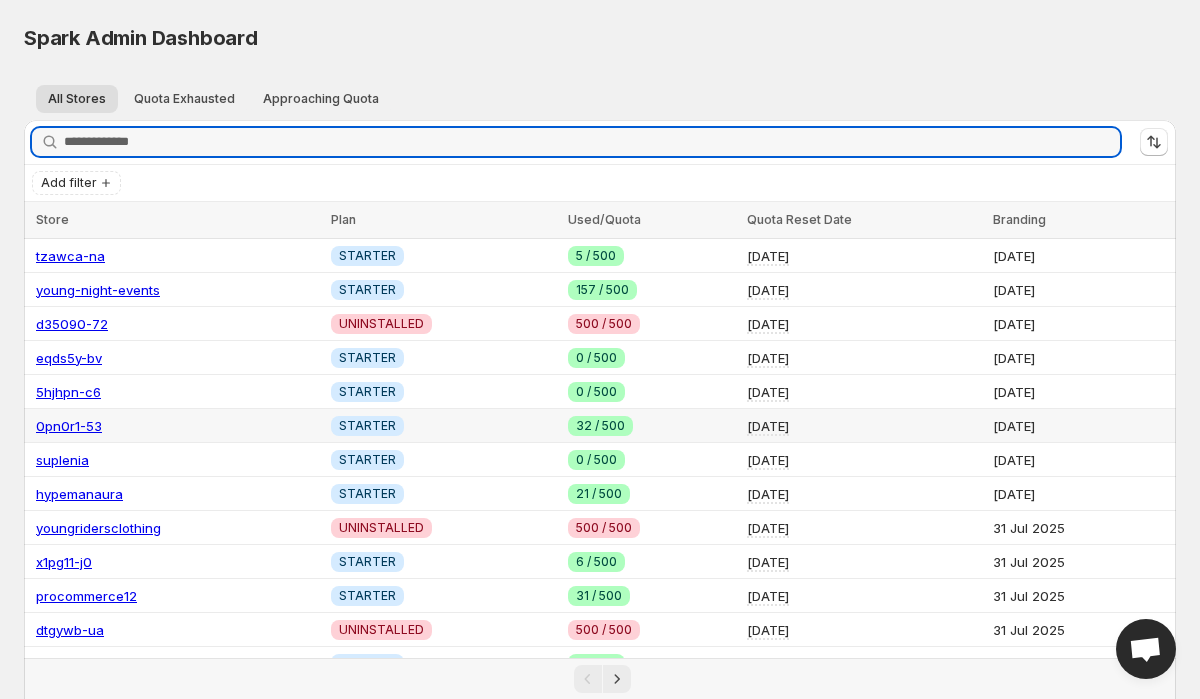 scroll, scrollTop: 250, scrollLeft: 0, axis: vertical 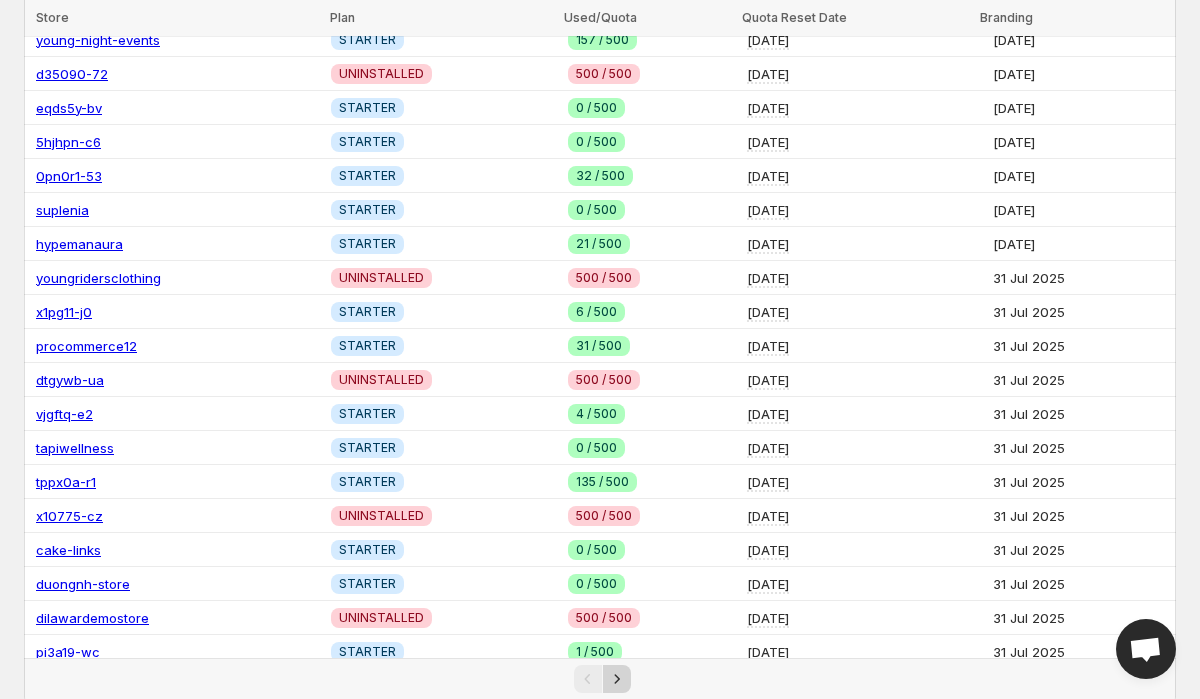 click 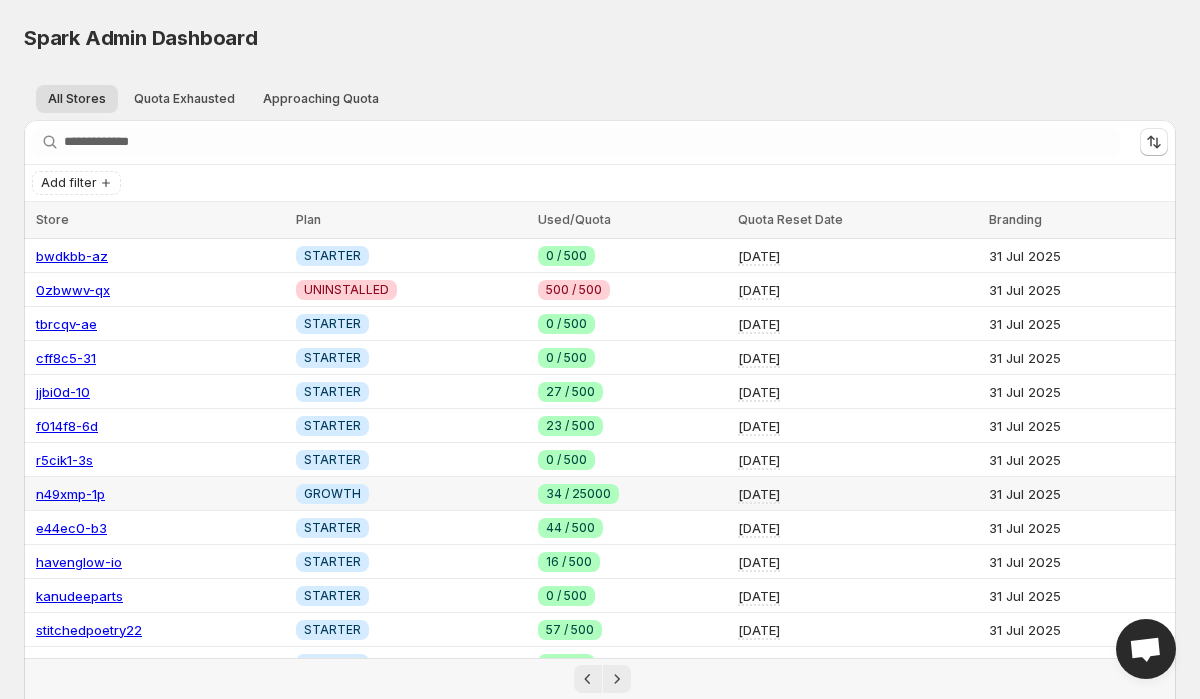 scroll, scrollTop: 250, scrollLeft: 0, axis: vertical 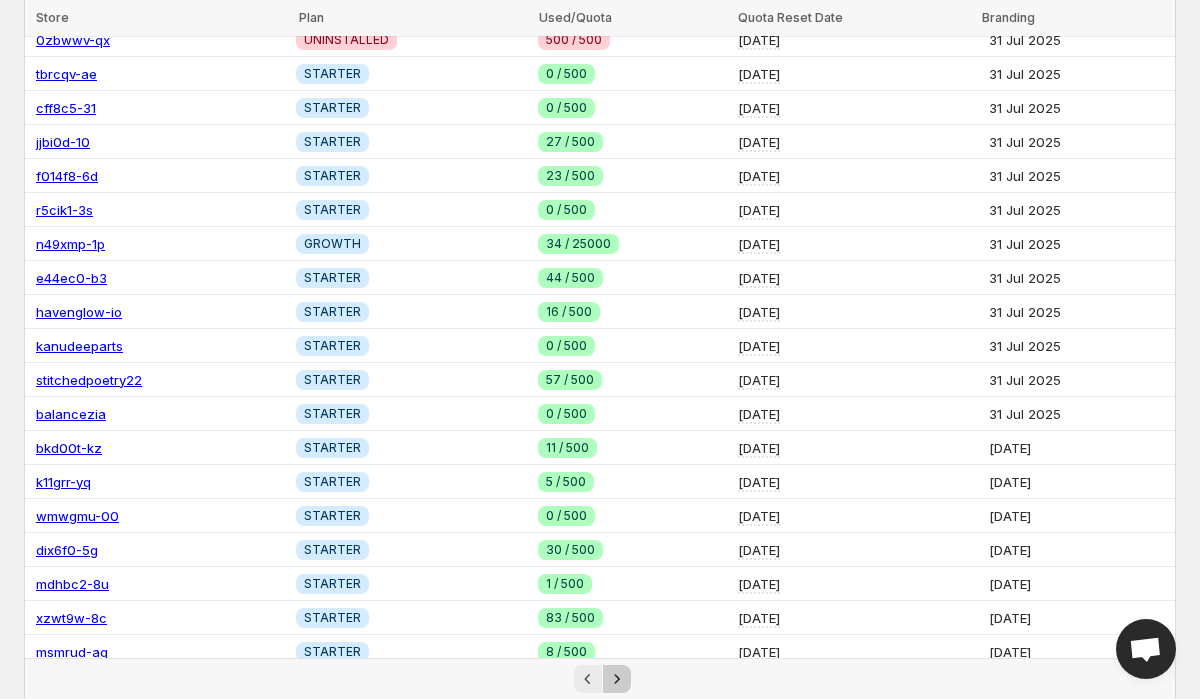 click 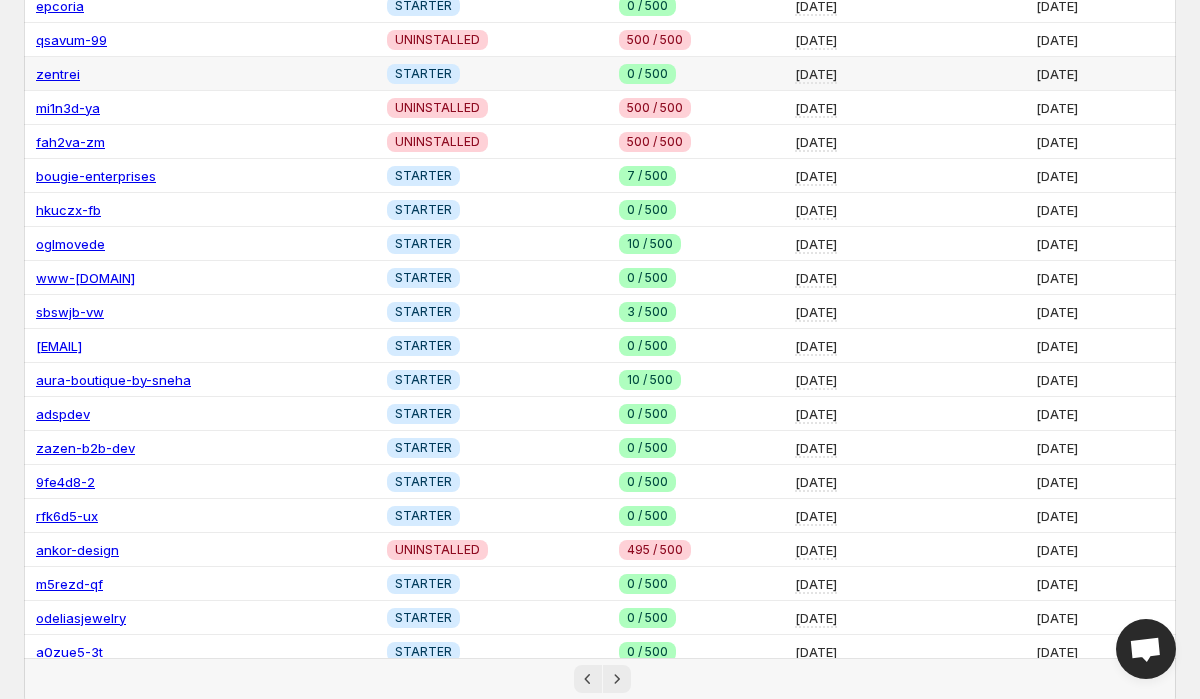 scroll, scrollTop: 0, scrollLeft: 0, axis: both 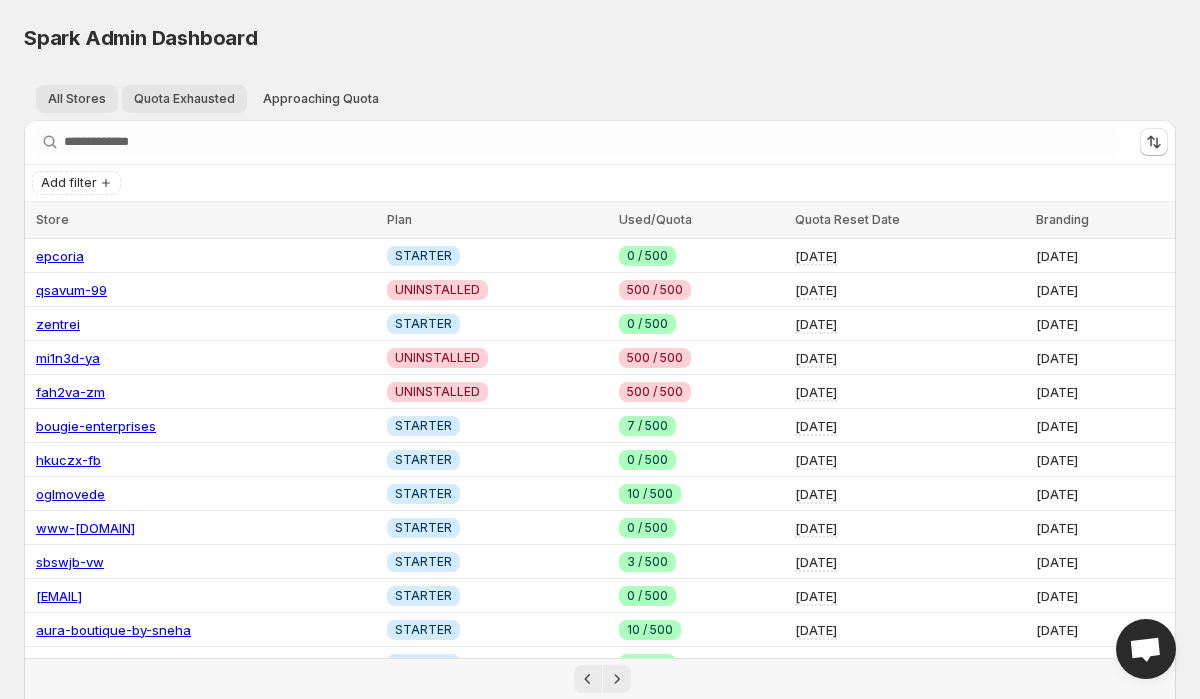 click on "Quota Exhausted" at bounding box center [184, 99] 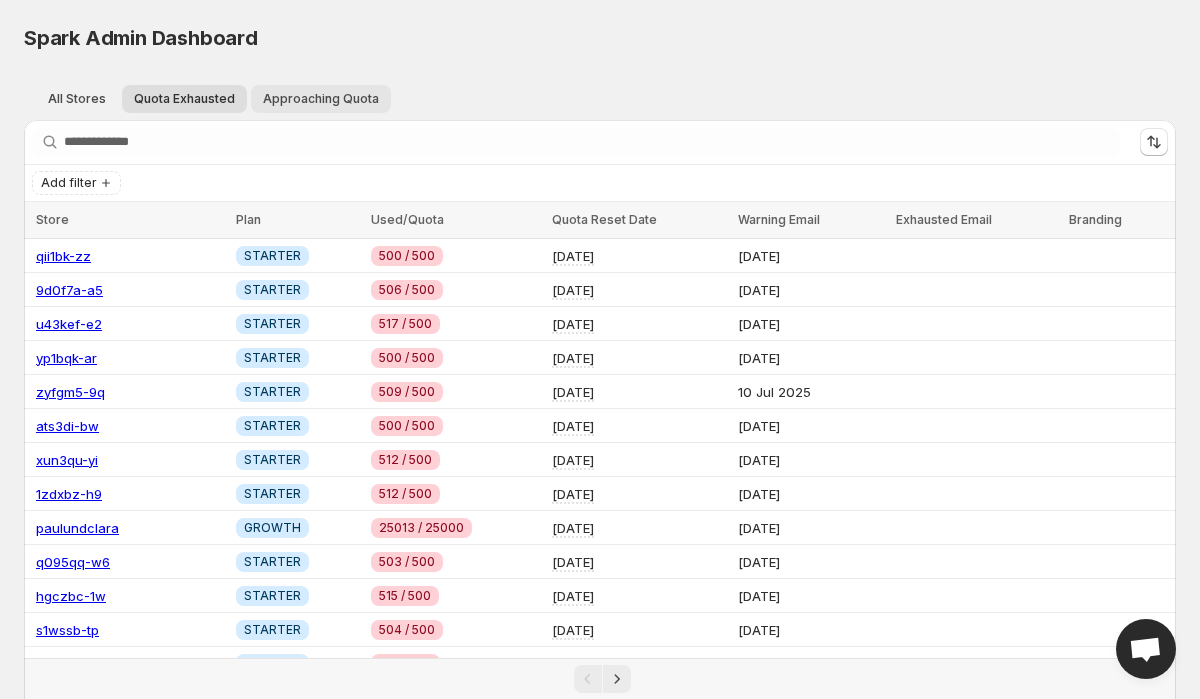 click on "Approaching Quota" at bounding box center (321, 99) 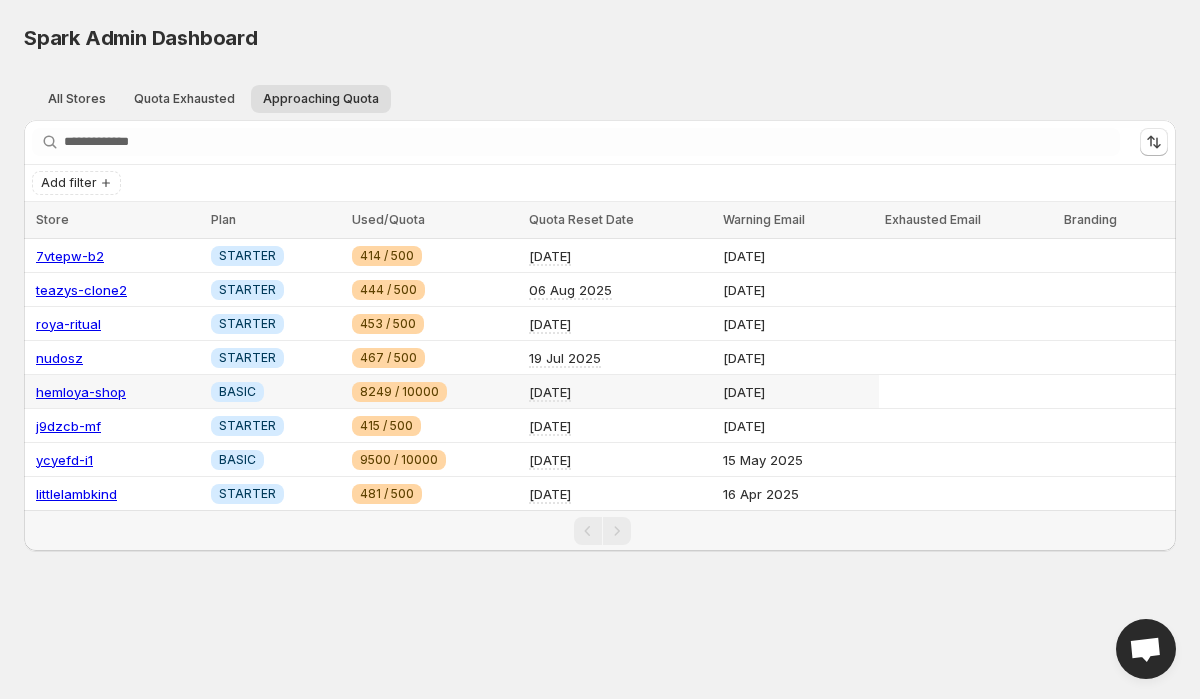 click on "8249 / 10000" at bounding box center (399, 392) 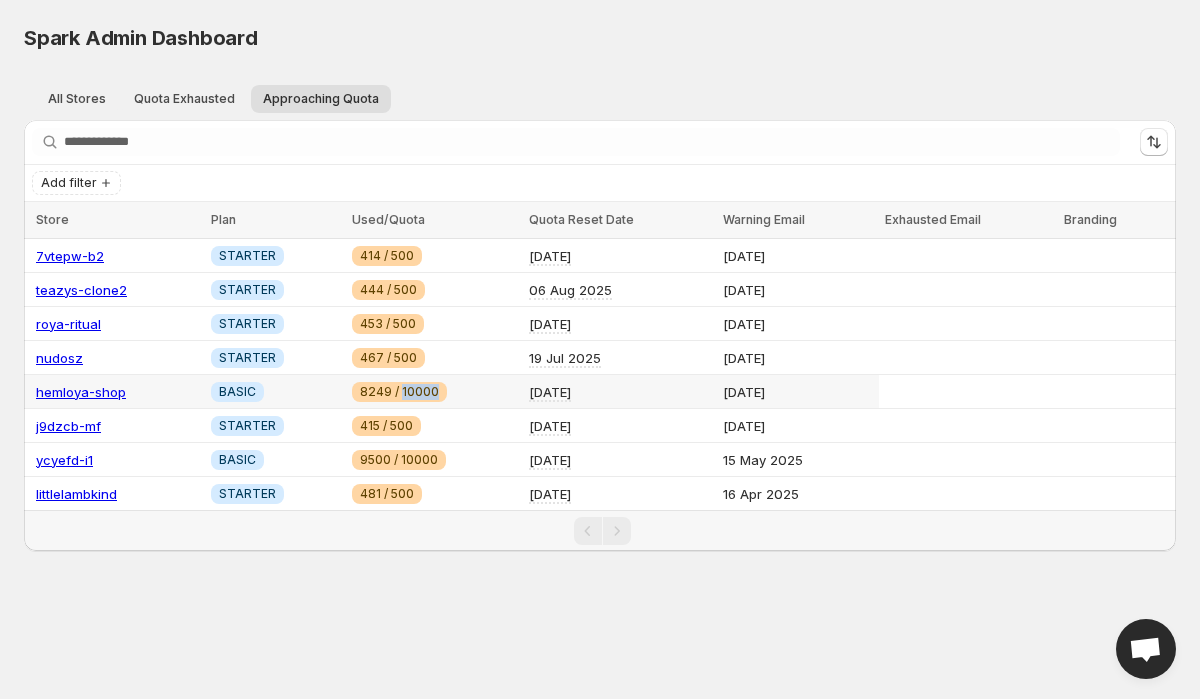 click on "8249 / 10000" at bounding box center (399, 392) 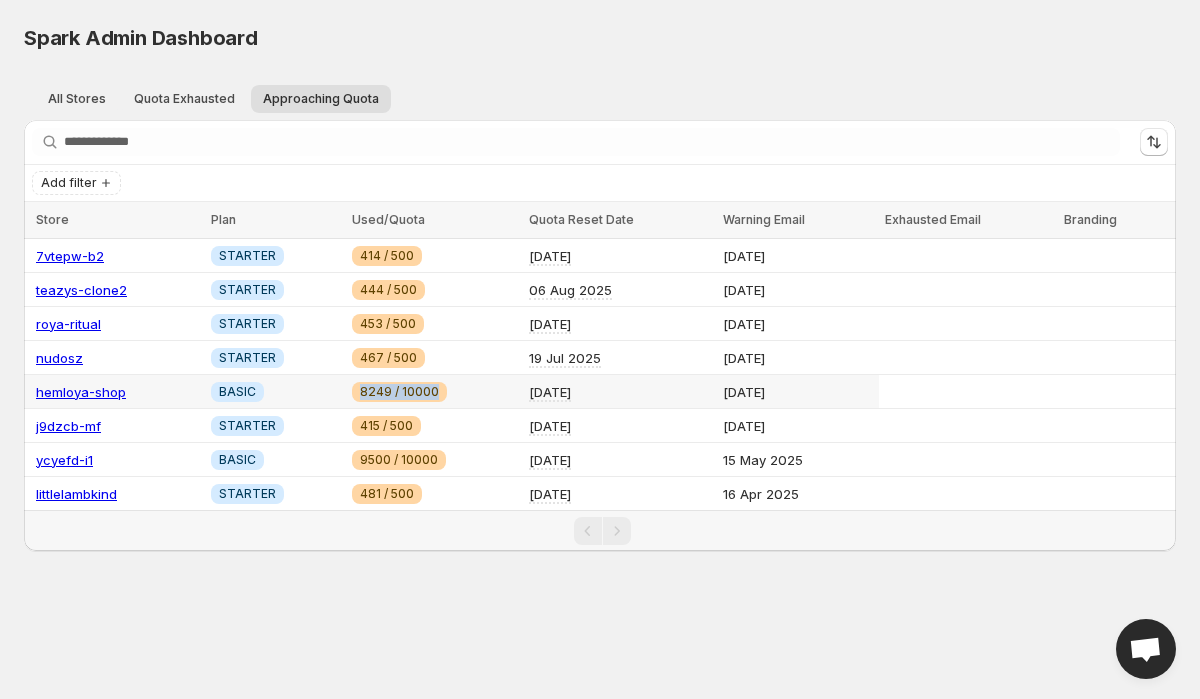 click on "8249 / 10000" at bounding box center (399, 392) 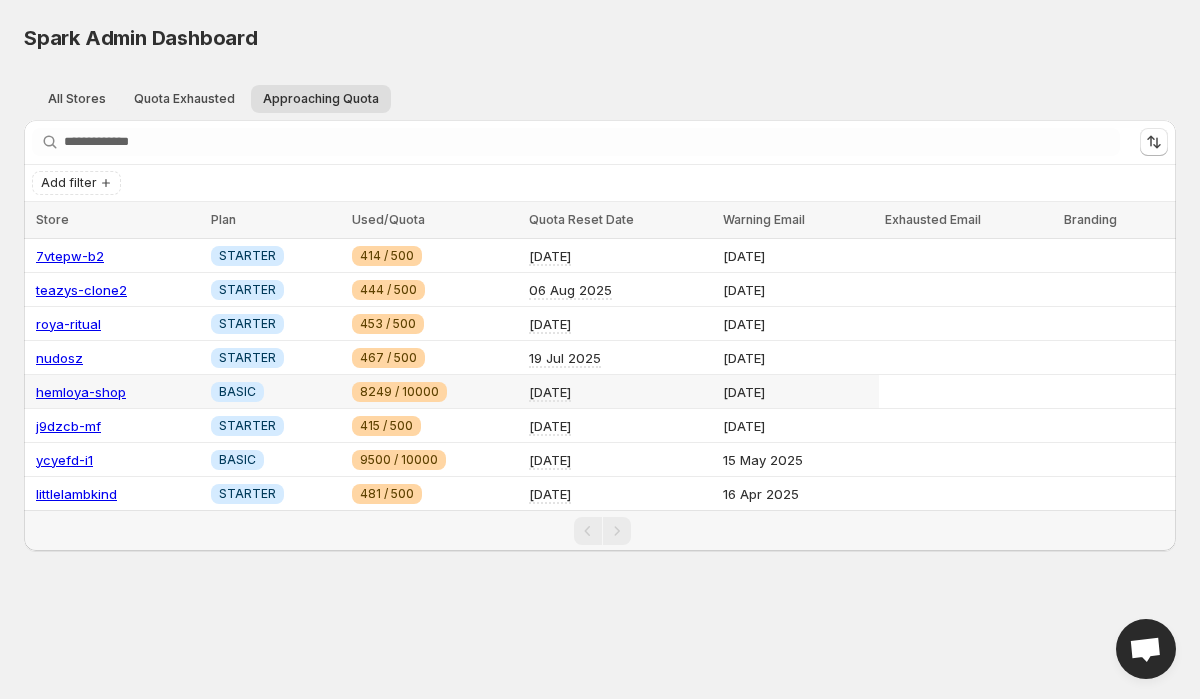 click on "8249 / 10000" at bounding box center (399, 392) 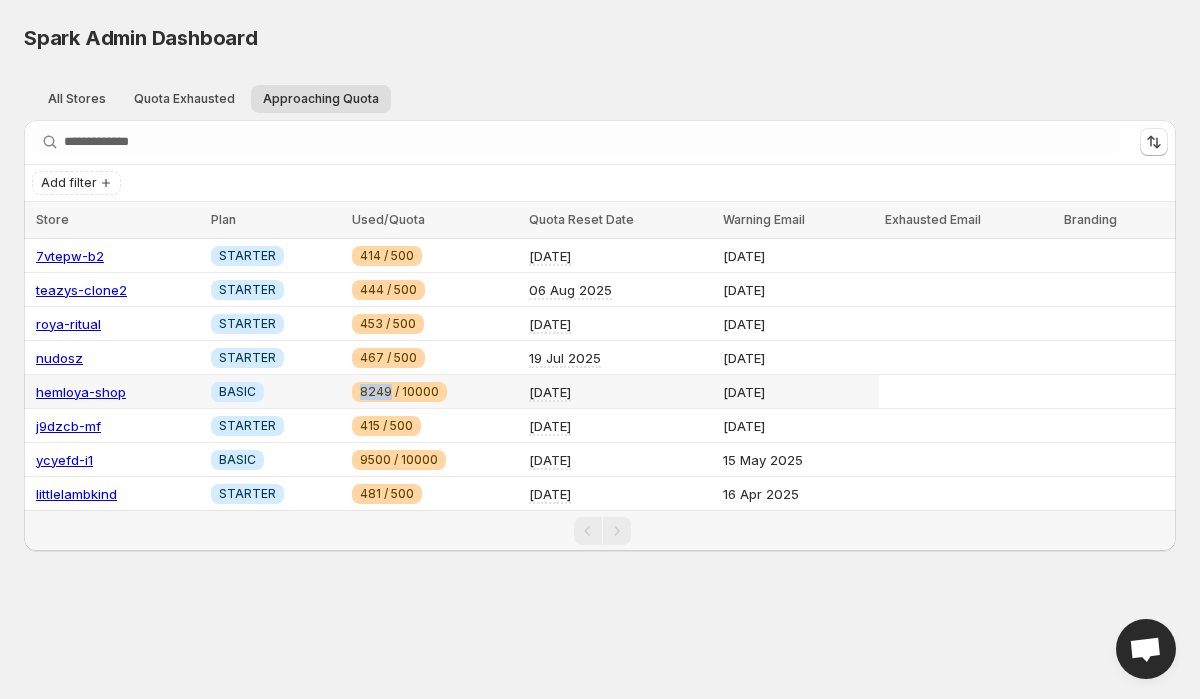 click on "8249 / 10000" at bounding box center (399, 392) 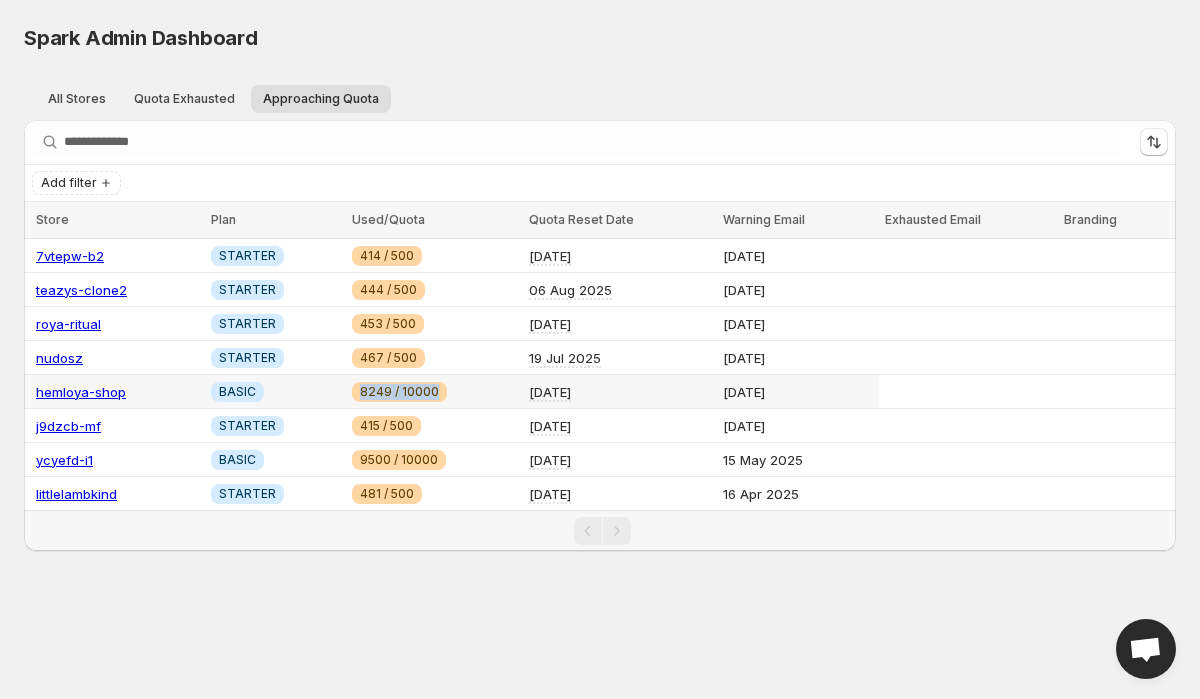 click on "8249 / 10000" at bounding box center (399, 392) 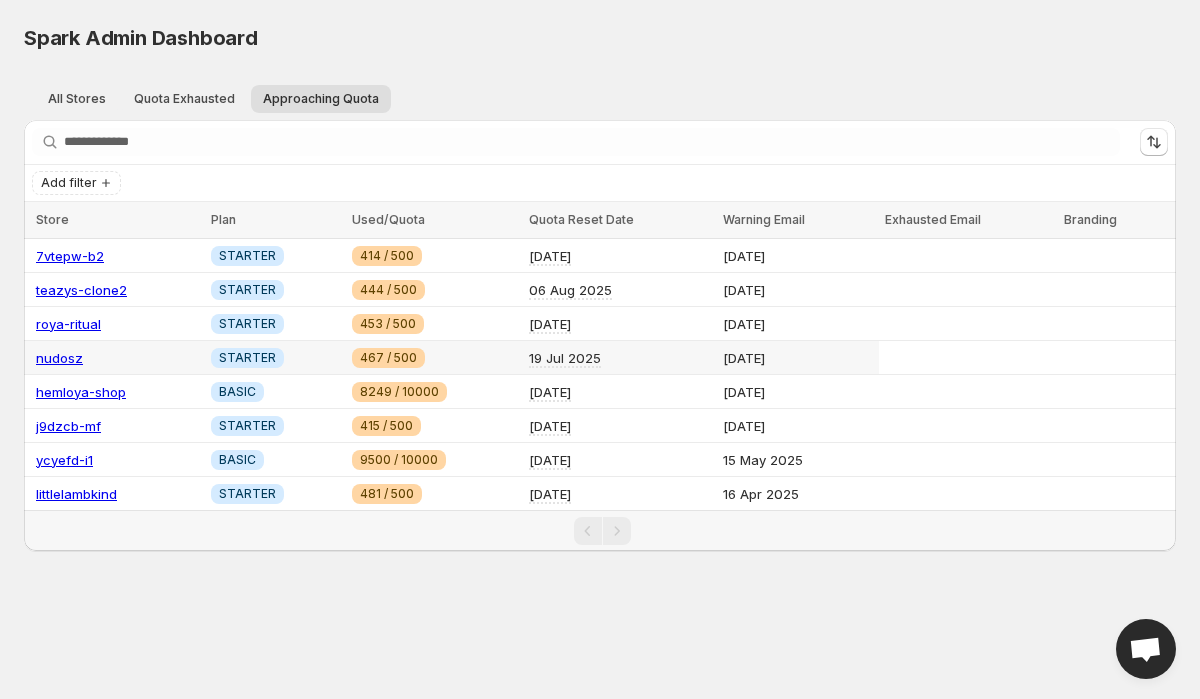 click on "STARTER" at bounding box center (247, 358) 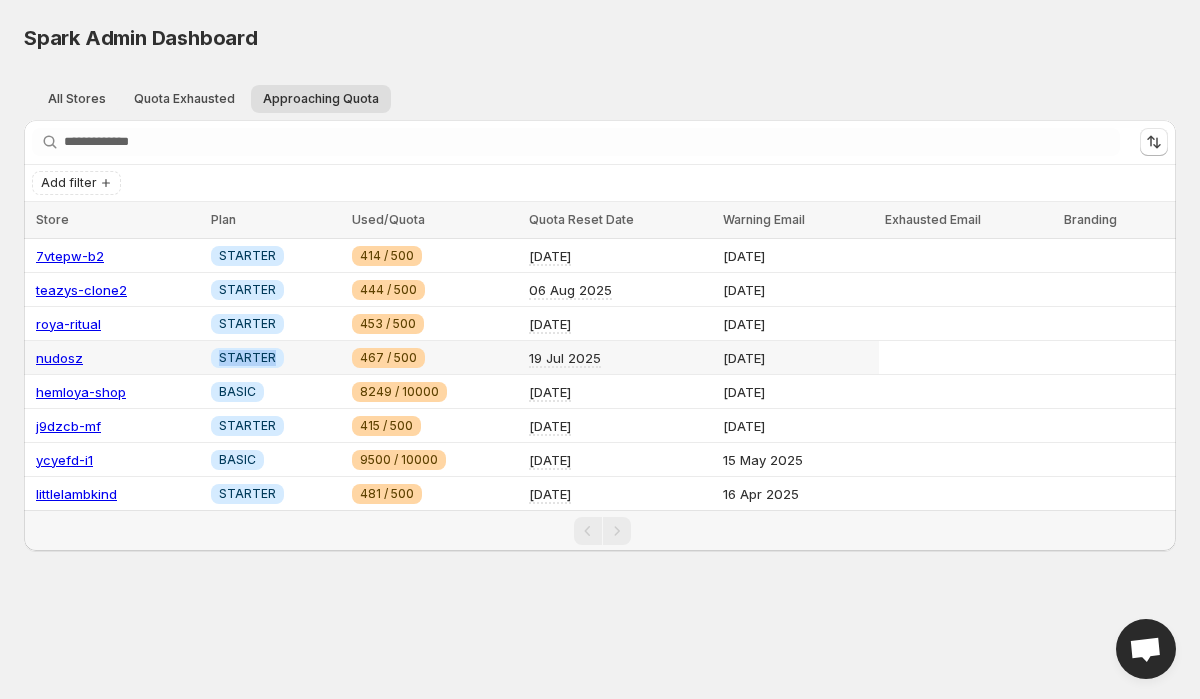 click on "STARTER" at bounding box center [247, 358] 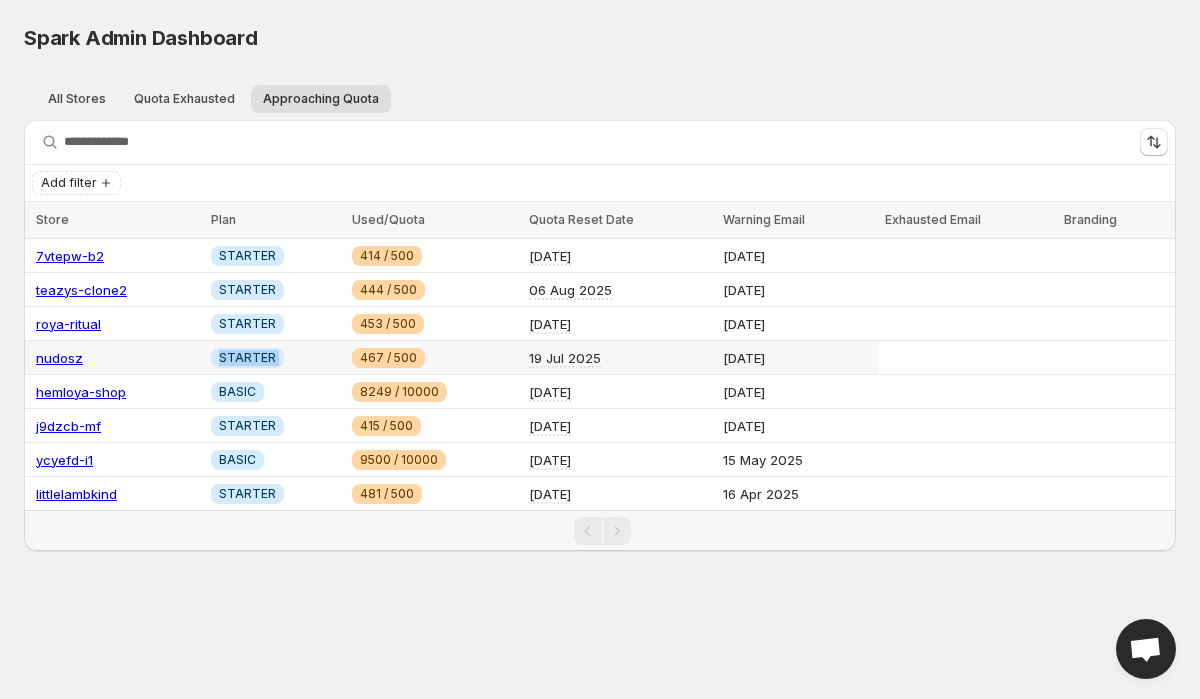 click on "Info STARTER" at bounding box center (275, 358) 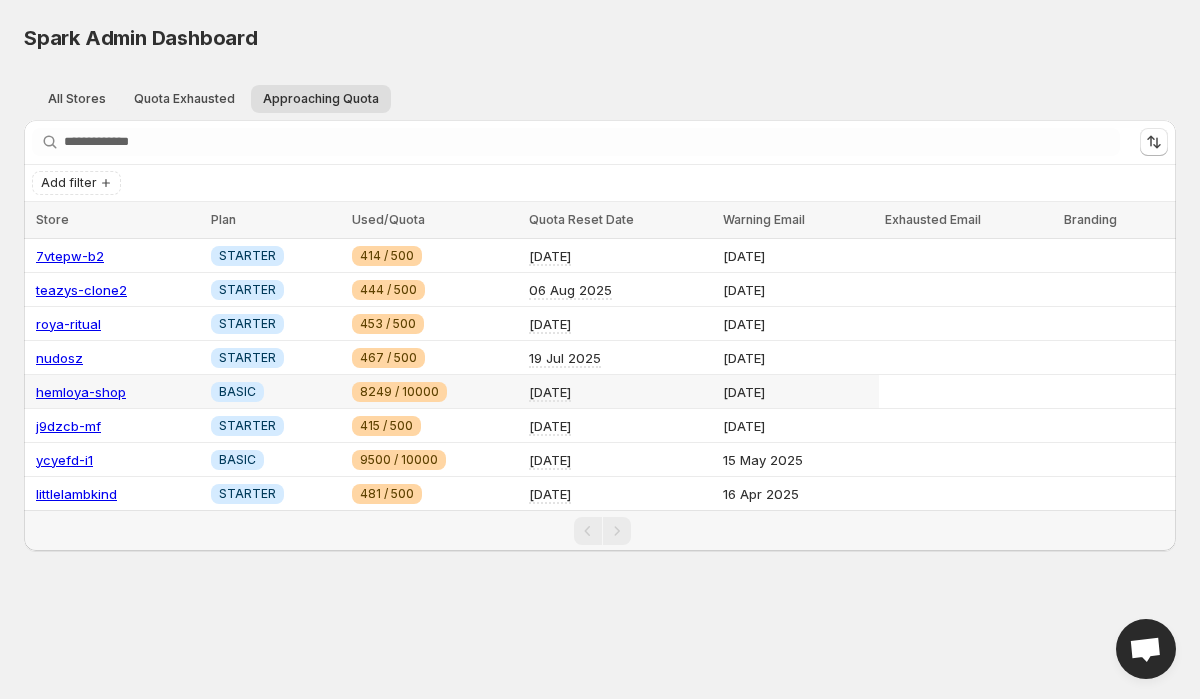 click on "hemloya-shop" at bounding box center [81, 392] 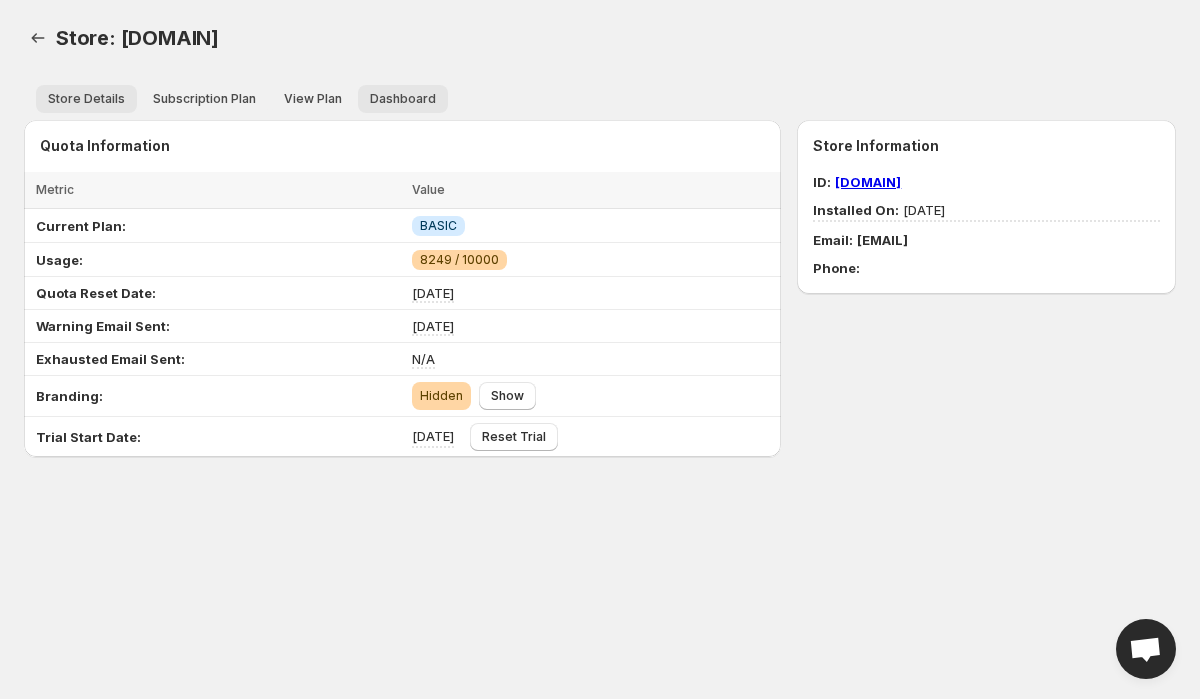 click on "Dashboard" at bounding box center (403, 99) 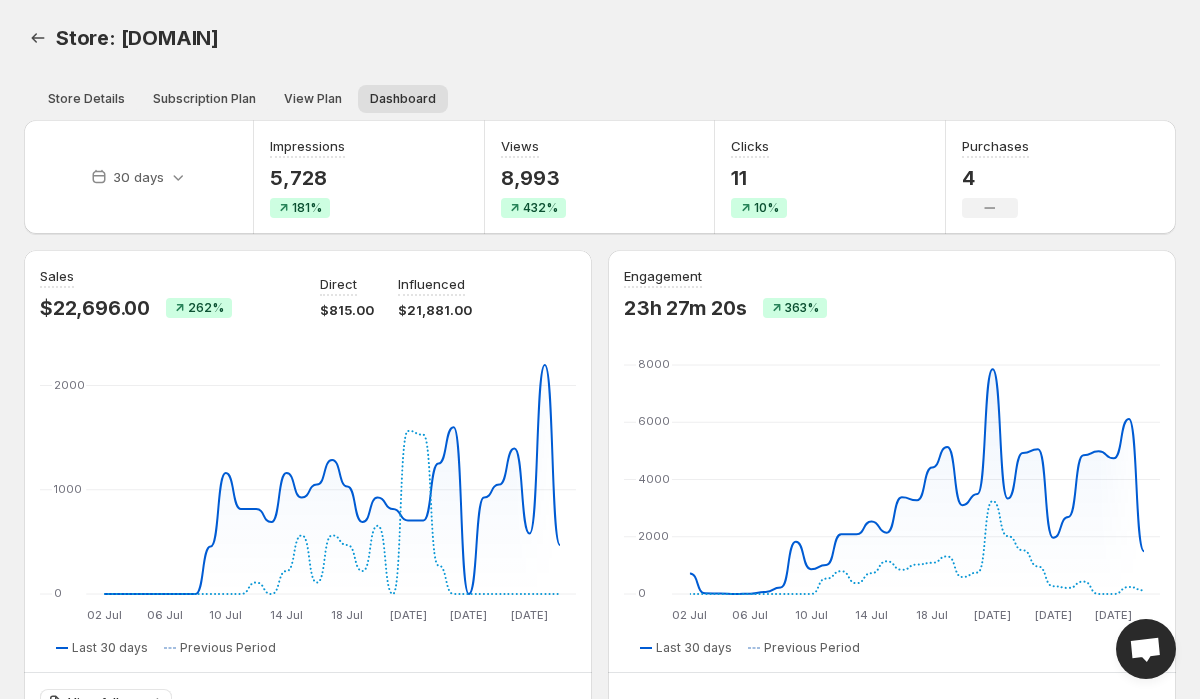 click on "$815.00" at bounding box center (347, 310) 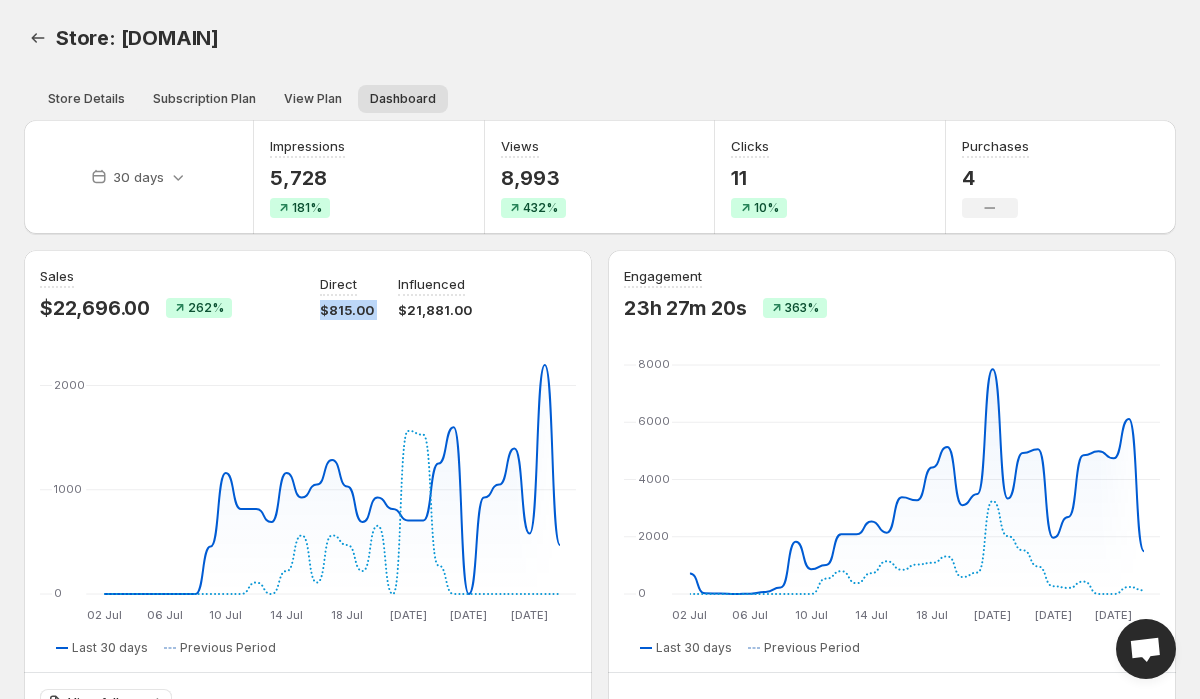 click on "$815.00" at bounding box center (347, 310) 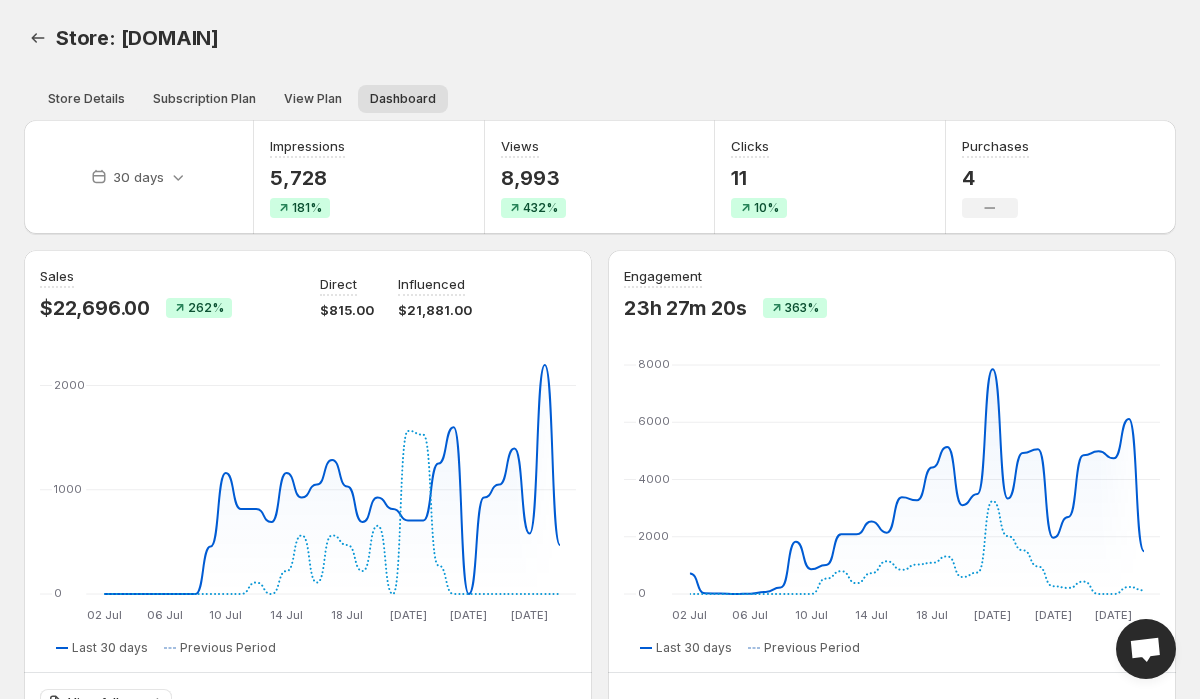 click on "$21,881.00" at bounding box center (435, 310) 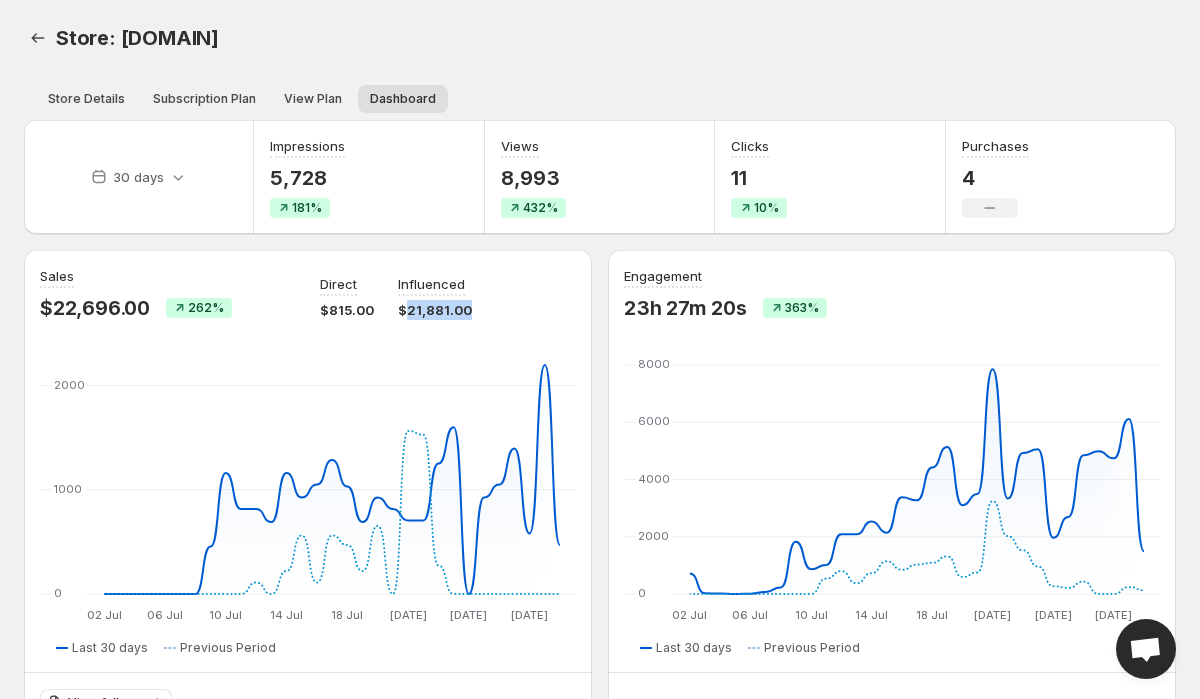 click on "$21,881.00" at bounding box center [435, 310] 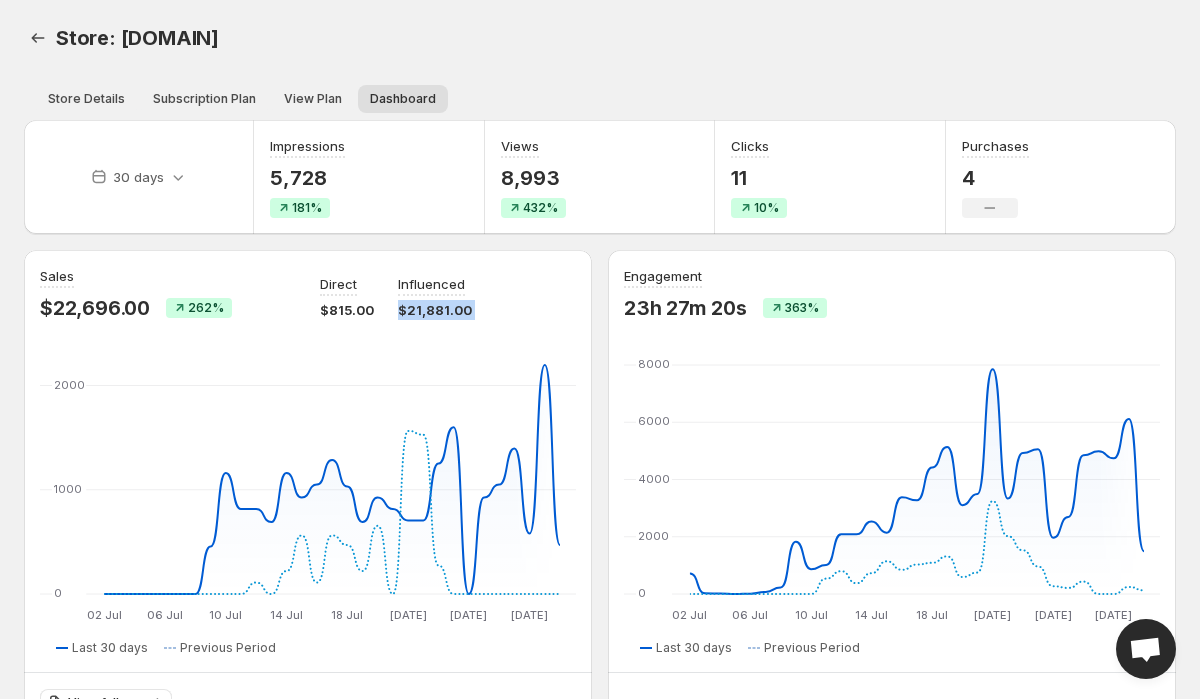 click on "Direct $815.00 Influenced $21,881.00" at bounding box center [448, 293] 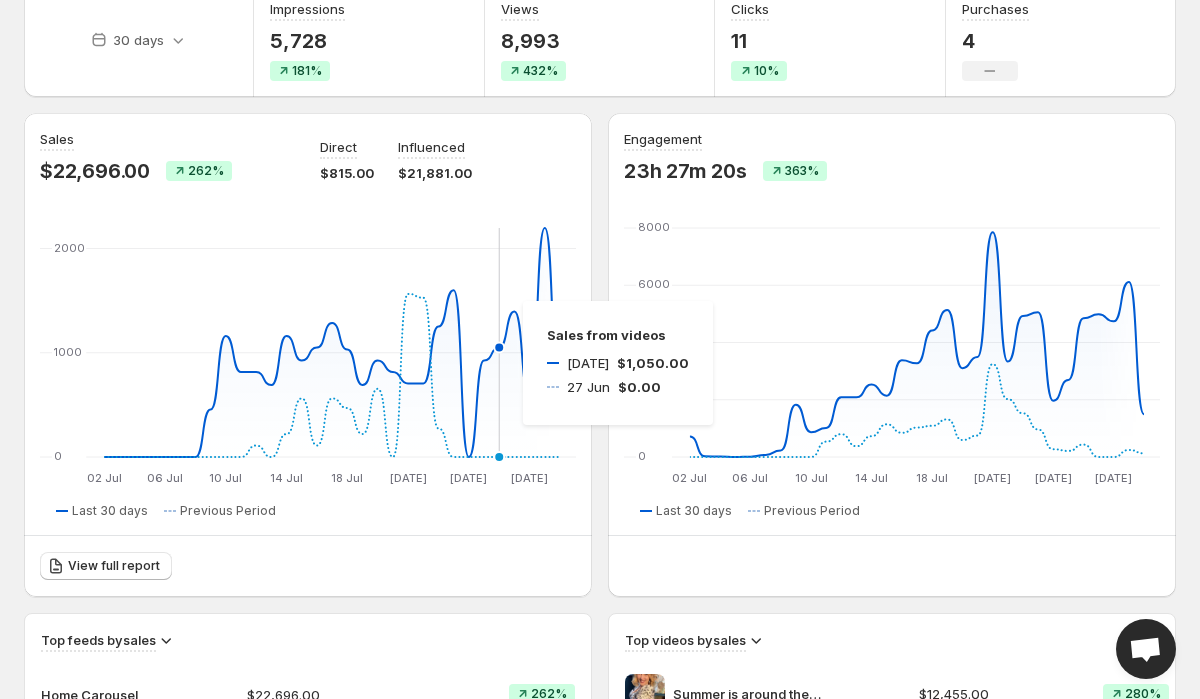 scroll, scrollTop: 0, scrollLeft: 0, axis: both 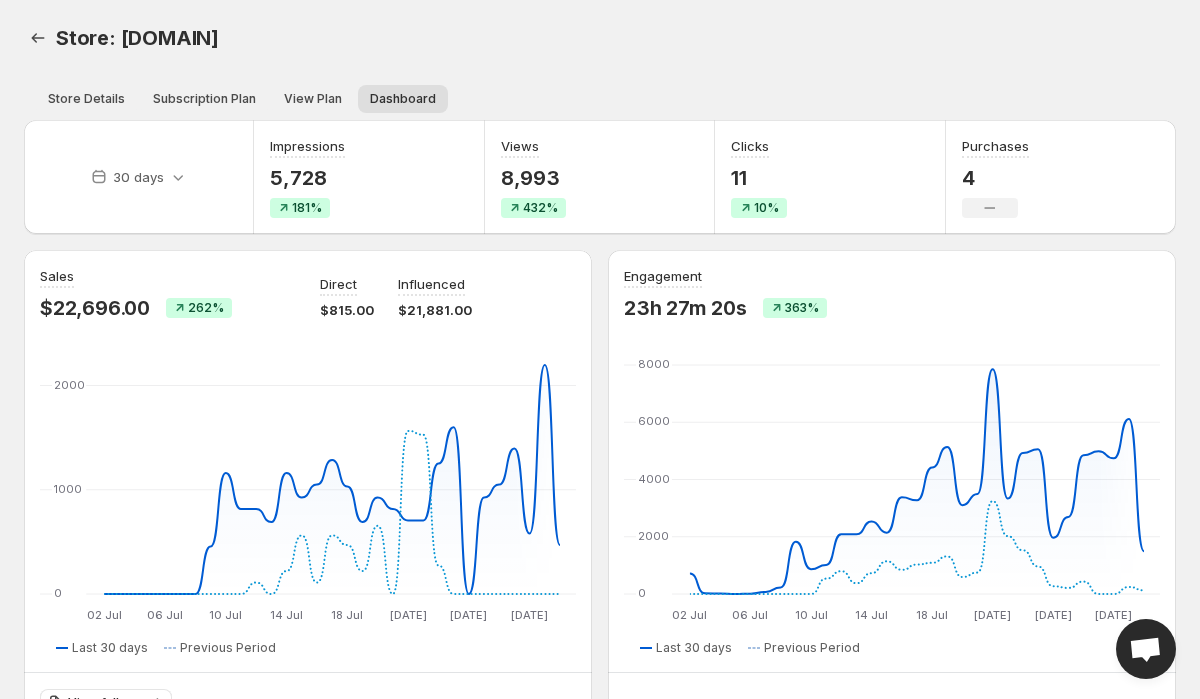 click on "8,993" at bounding box center [533, 178] 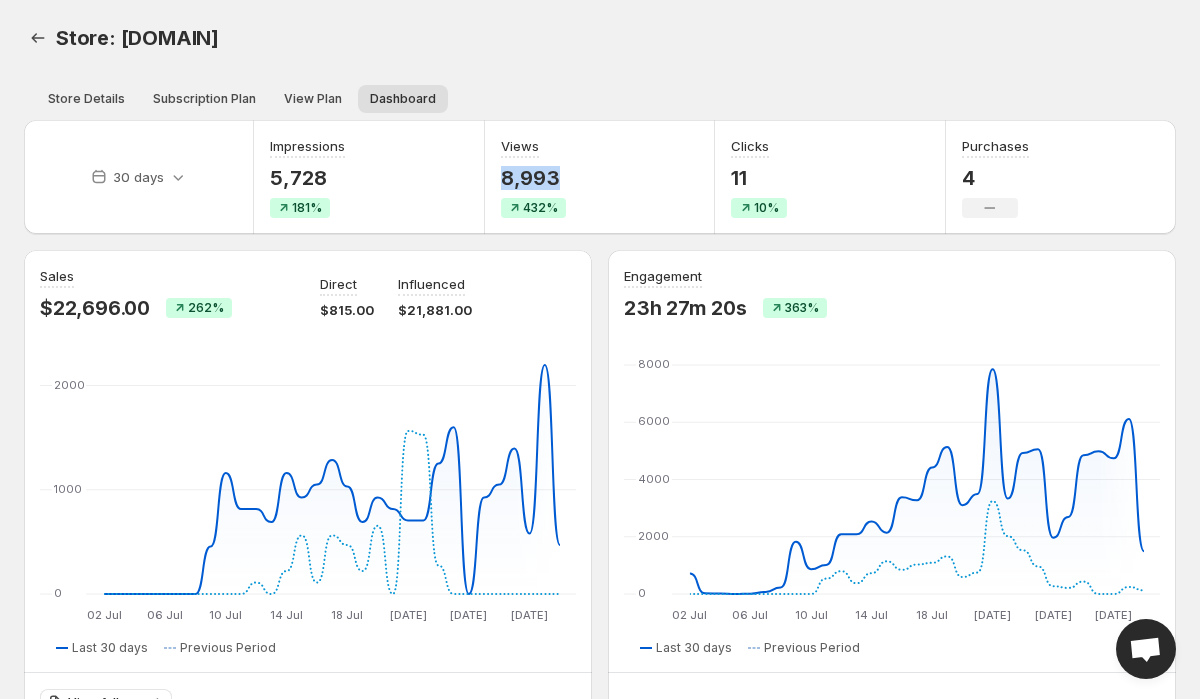 click on "8,993" at bounding box center (533, 178) 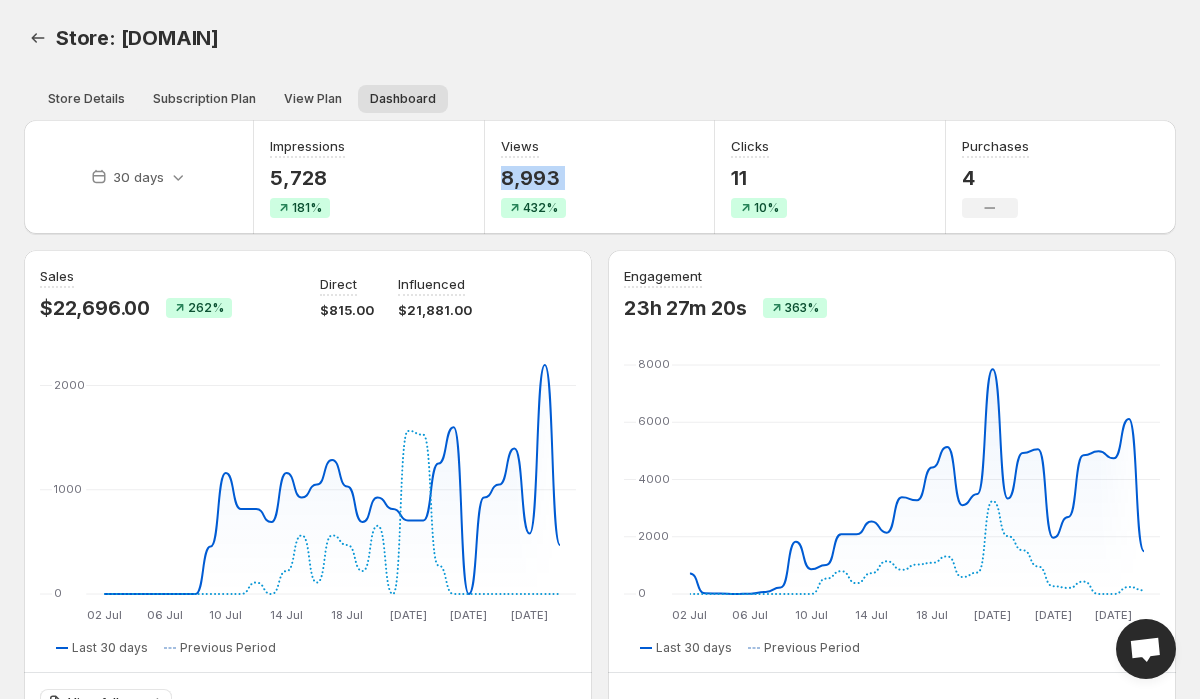 click on "Views 8,993 432%" at bounding box center (600, 177) 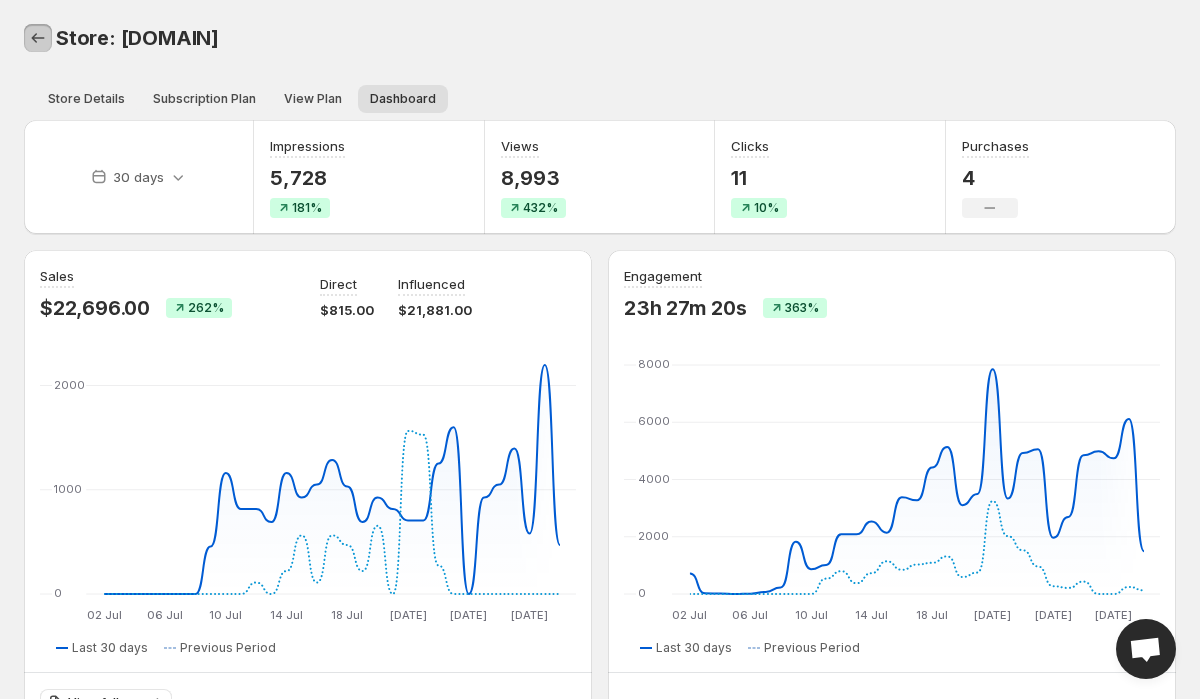 click 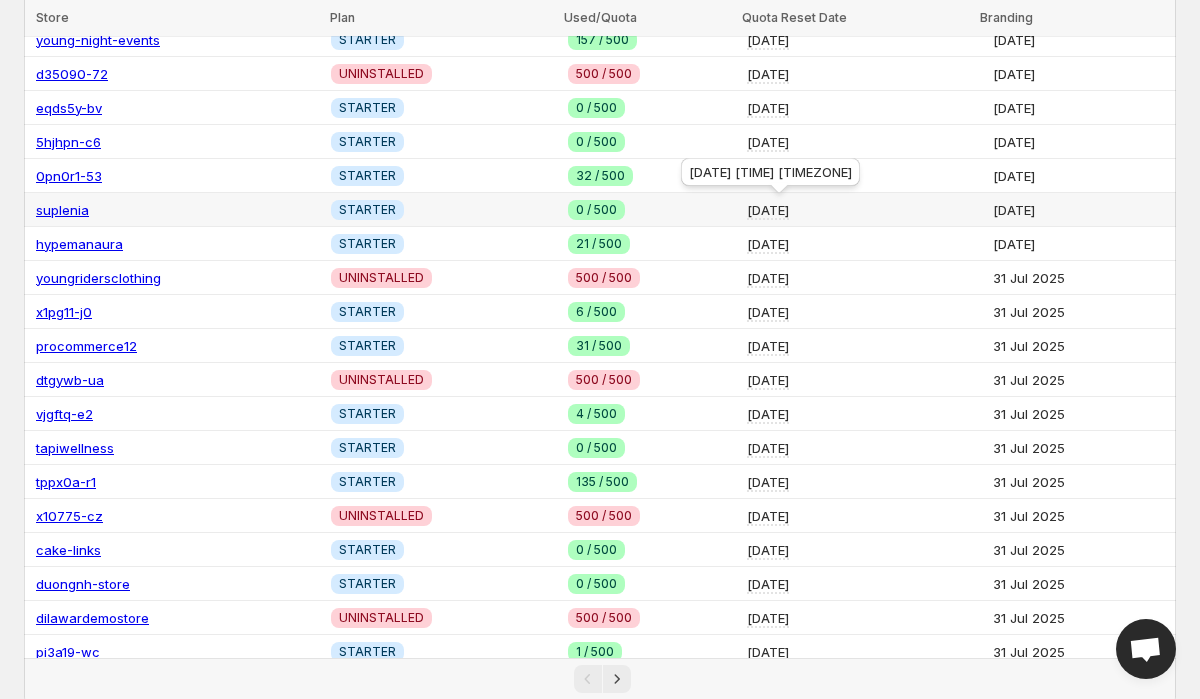 scroll, scrollTop: 0, scrollLeft: 0, axis: both 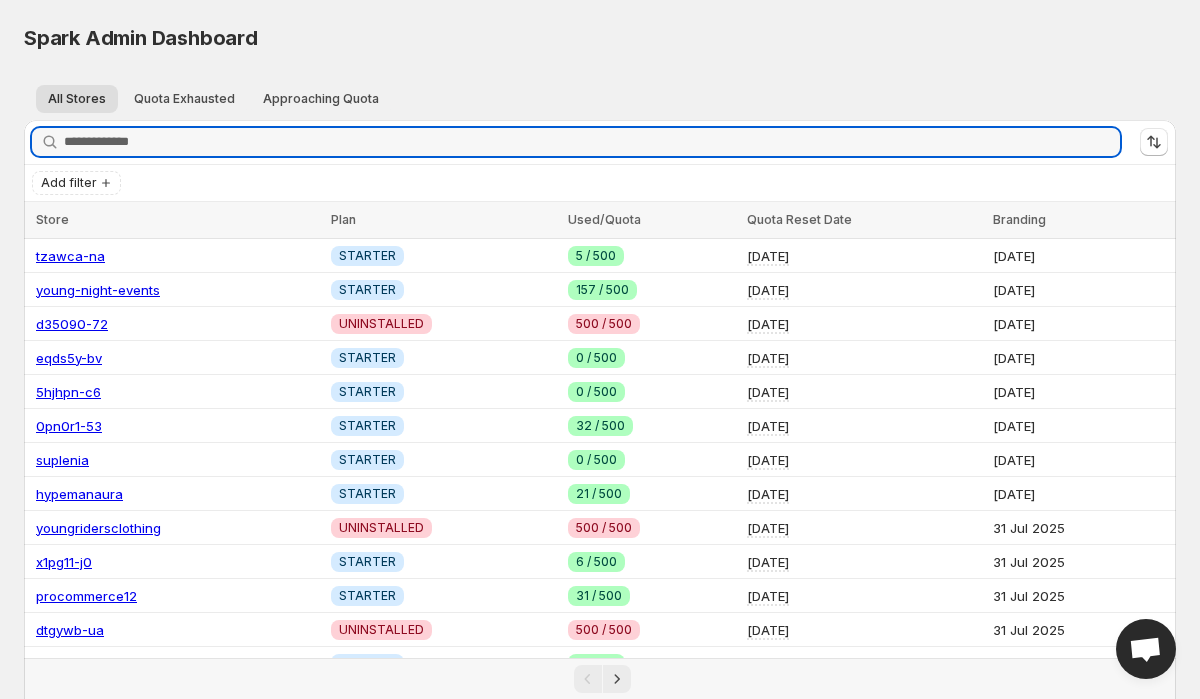 click on "Spark Admin Dashboard" at bounding box center (141, 38) 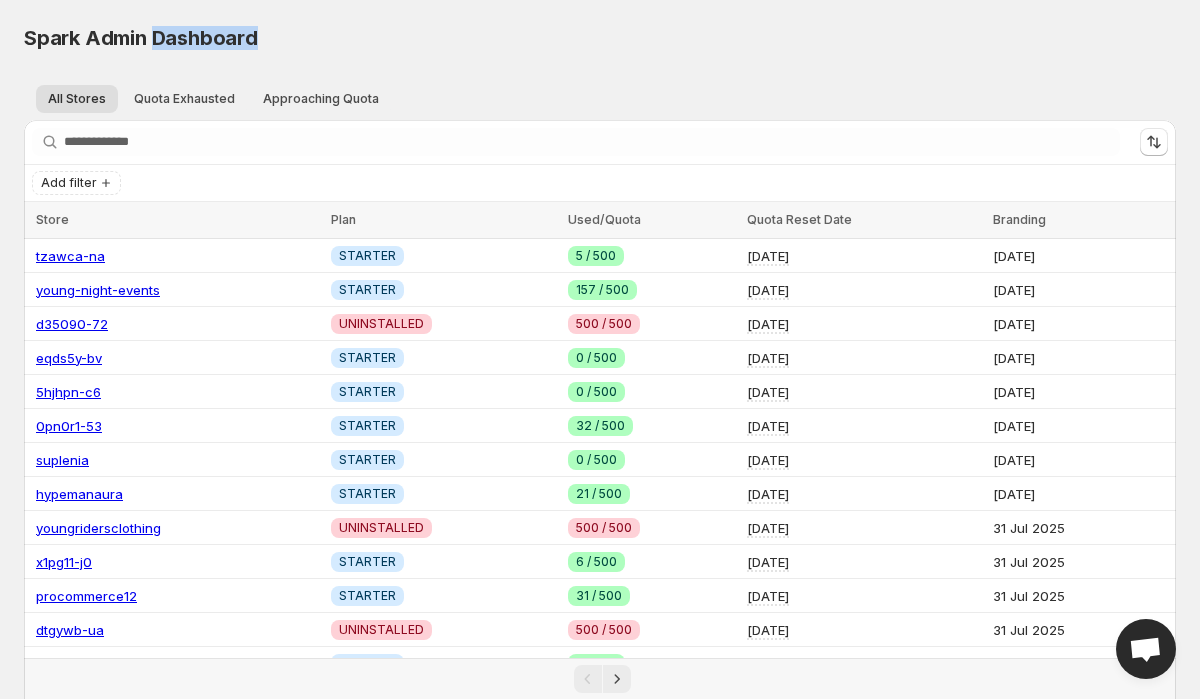 click on "Spark Admin Dashboard" at bounding box center [141, 38] 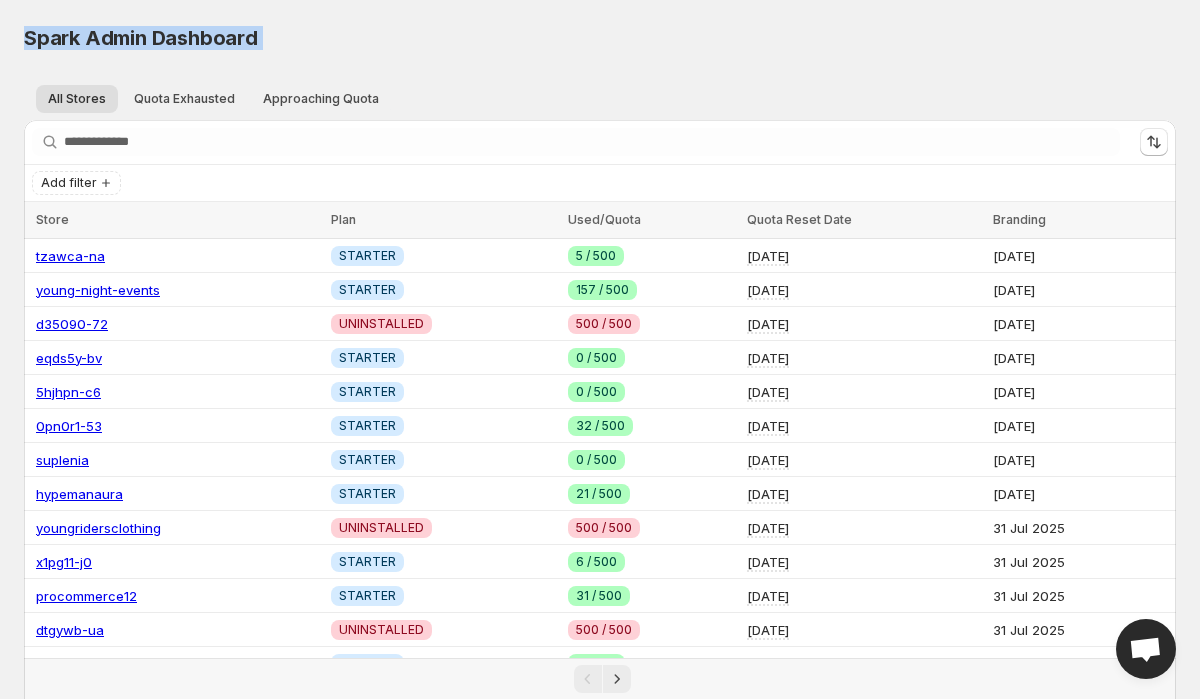 click on "Spark Admin Dashboard" at bounding box center [141, 38] 